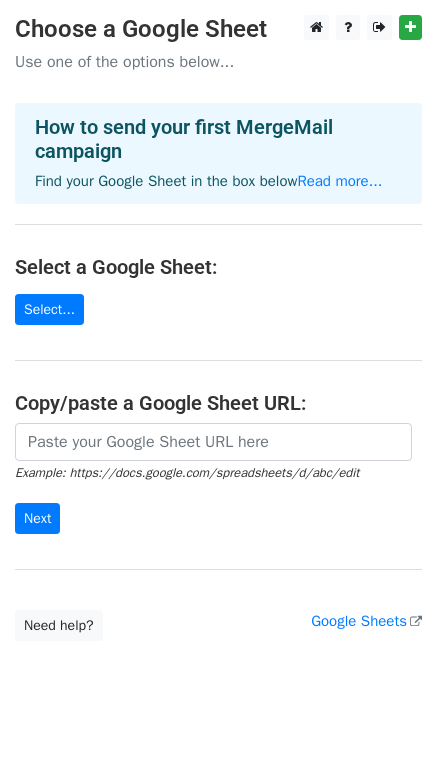 scroll, scrollTop: 0, scrollLeft: 0, axis: both 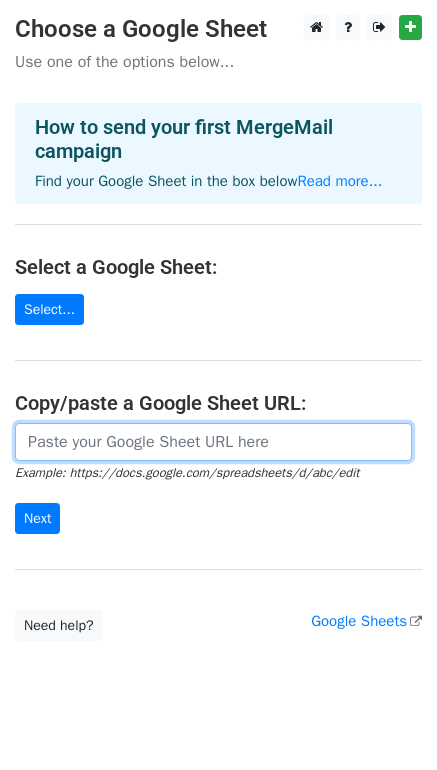 click at bounding box center (213, 442) 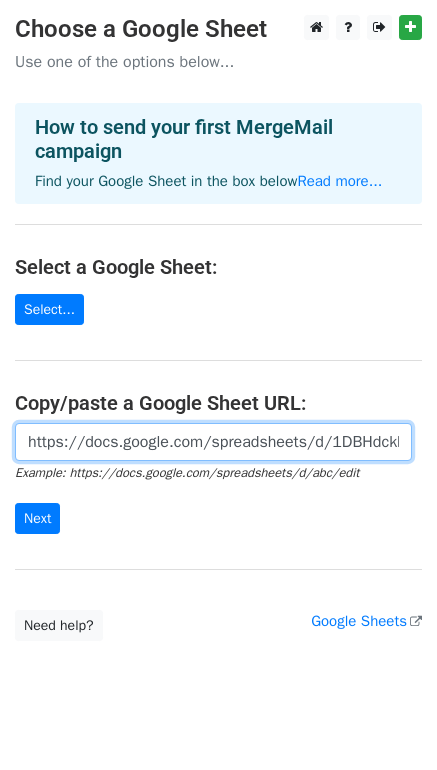 scroll, scrollTop: 0, scrollLeft: 608, axis: horizontal 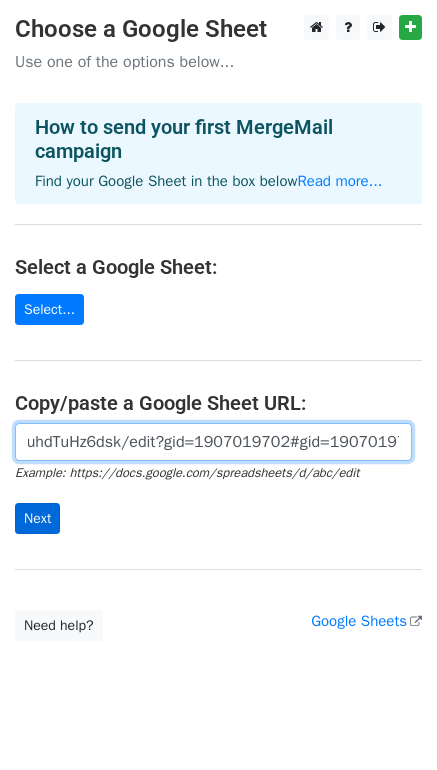 type on "https://docs.google.com/spreadsheets/d/1DBHdckb_6OWJeGmDDt5QR_04VXeLtR_suhdTuHz6dsk/edit?gid=1907019702#gid=1907019702" 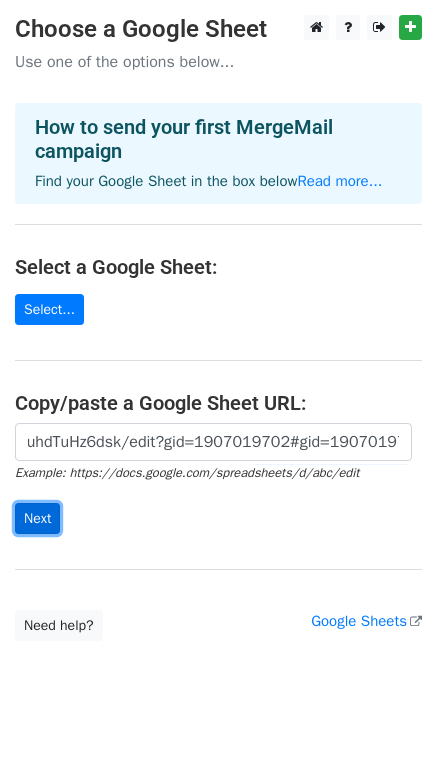 click on "Next" at bounding box center (37, 518) 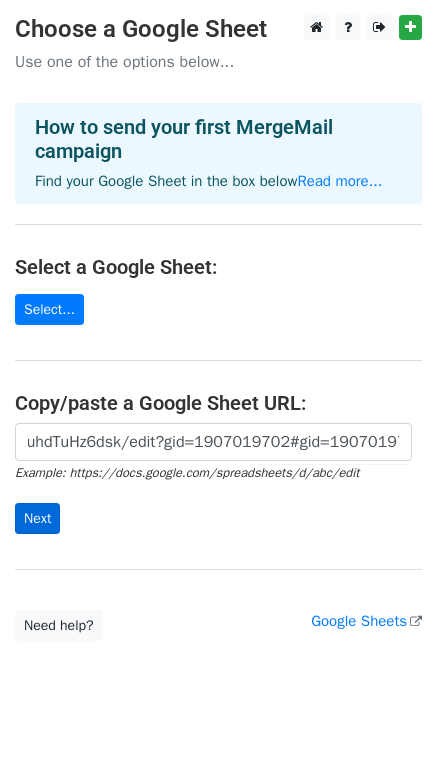 scroll, scrollTop: 0, scrollLeft: 0, axis: both 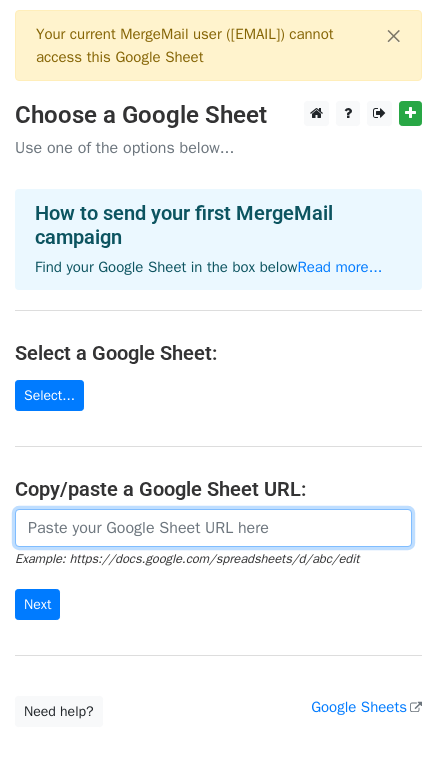 click at bounding box center (213, 528) 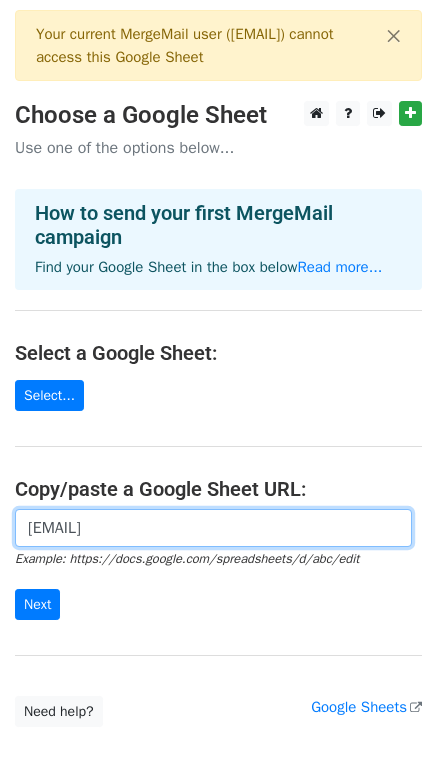 drag, startPoint x: 76, startPoint y: 525, endPoint x: -32, endPoint y: 525, distance: 108 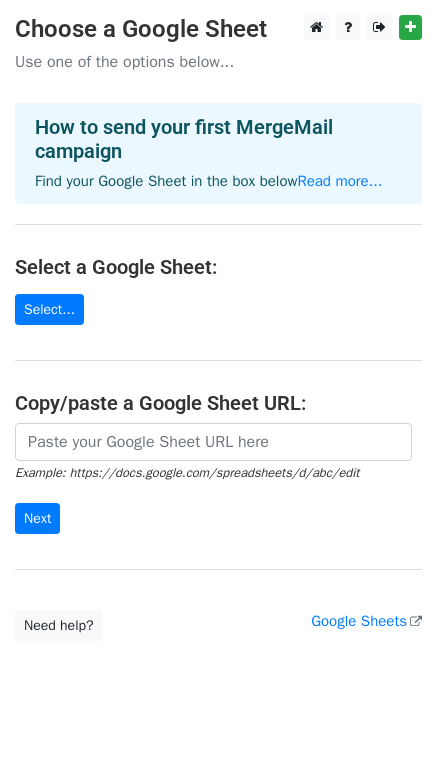 scroll, scrollTop: 0, scrollLeft: 0, axis: both 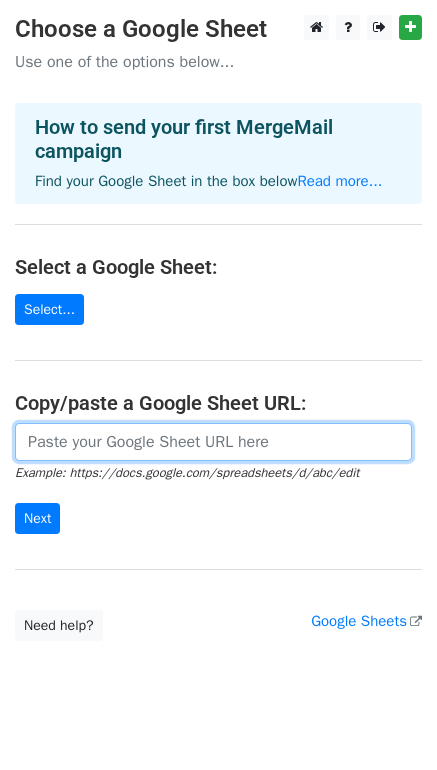 click at bounding box center [213, 442] 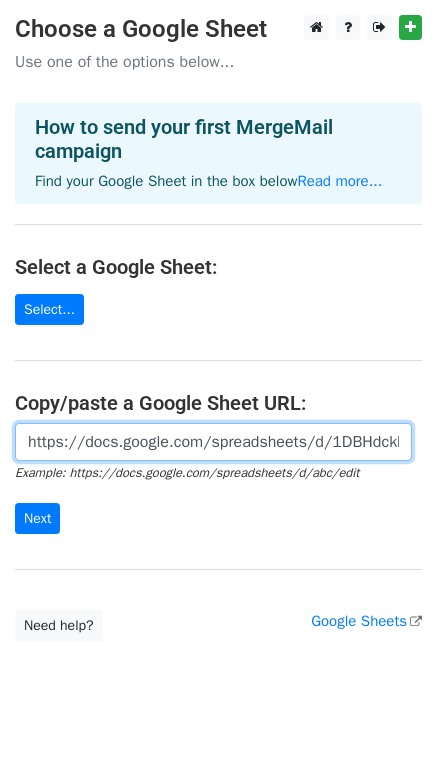 scroll, scrollTop: 0, scrollLeft: 608, axis: horizontal 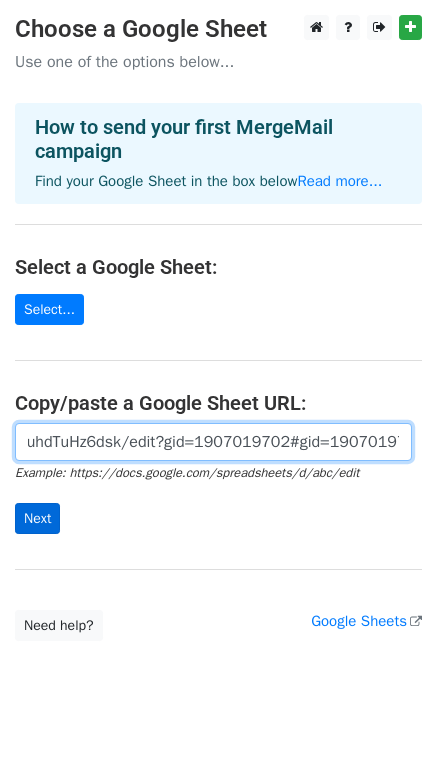 type on "https://docs.google.com/spreadsheets/d/1DBHdckb_6OWJeGmDDt5QR_04VXeLtR_suhdTuHz6dsk/edit?gid=1907019702#gid=1907019702" 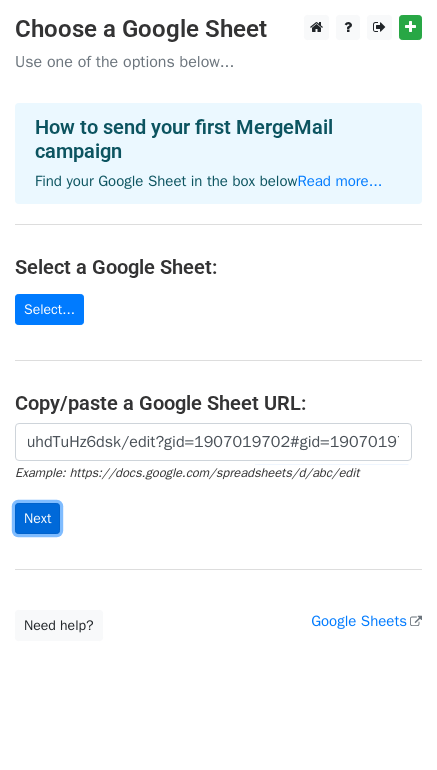 click on "Next" at bounding box center (37, 518) 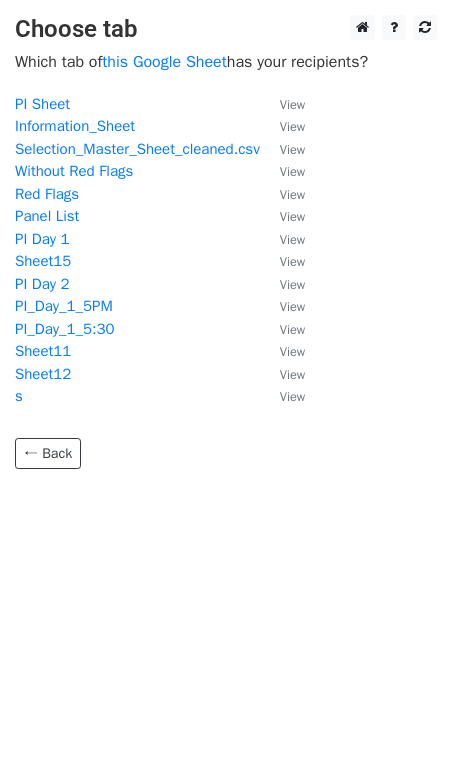 scroll, scrollTop: 0, scrollLeft: 0, axis: both 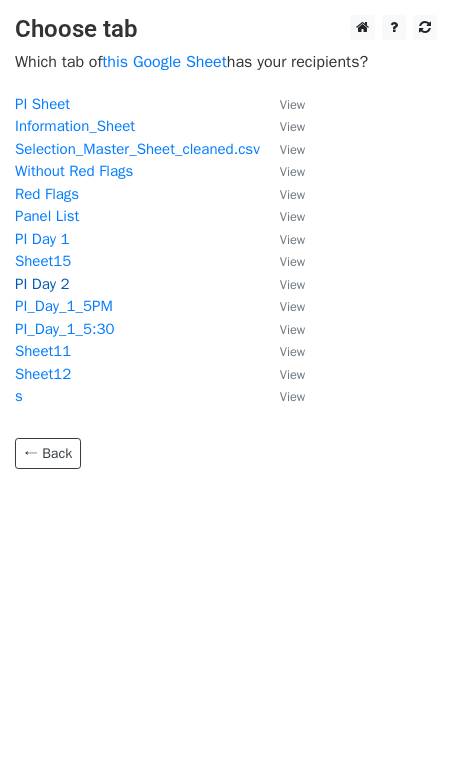 click on "PI Day 2" at bounding box center [42, 284] 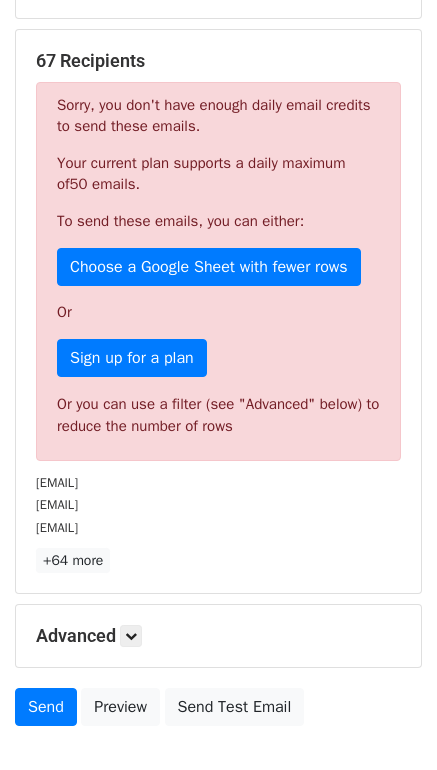 scroll, scrollTop: 0, scrollLeft: 0, axis: both 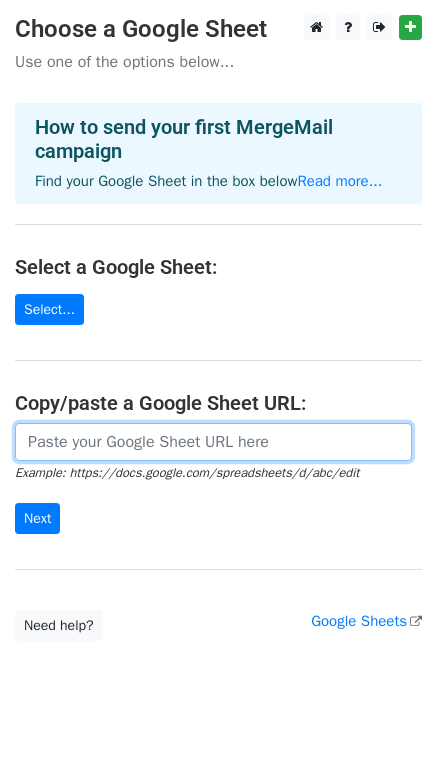click at bounding box center (213, 442) 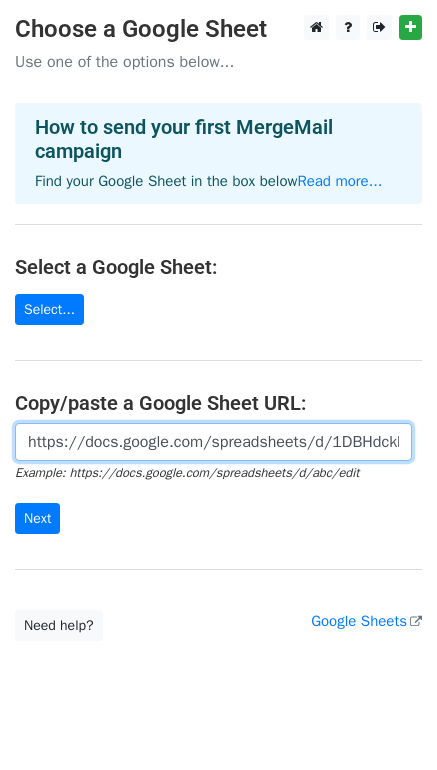 scroll, scrollTop: 0, scrollLeft: 608, axis: horizontal 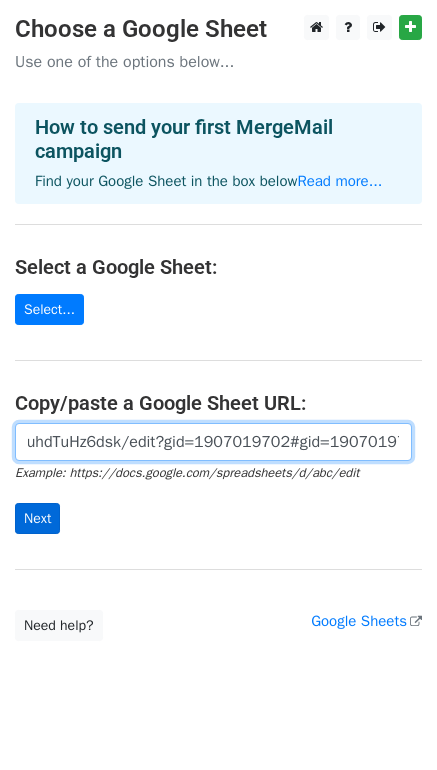 type on "https://docs.google.com/spreadsheets/d/1DBHdckb_6OWJeGmDDt5QR_04VXeLtR_suhdTuHz6dsk/edit?gid=1907019702#gid=1907019702" 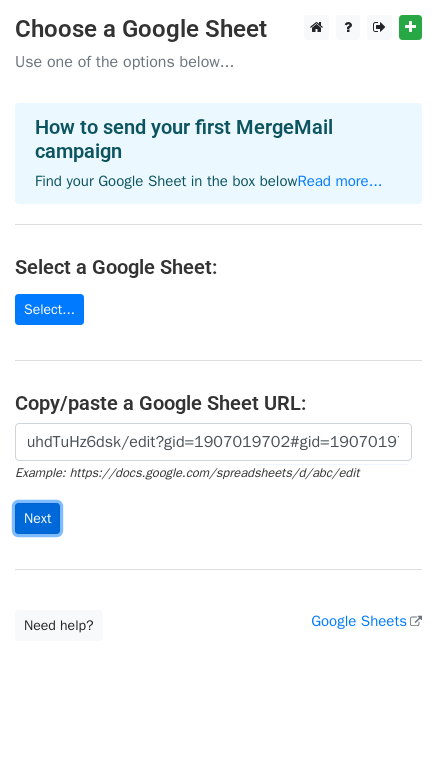 click on "Next" at bounding box center (37, 518) 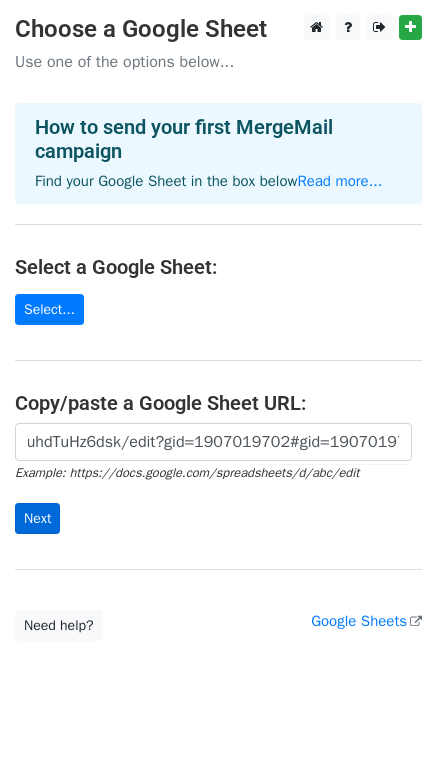 scroll, scrollTop: 0, scrollLeft: 0, axis: both 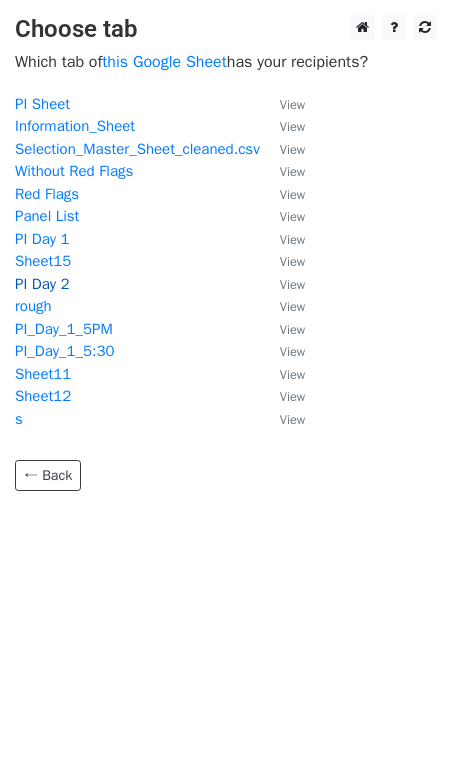 click on "PI Day 2" at bounding box center [42, 284] 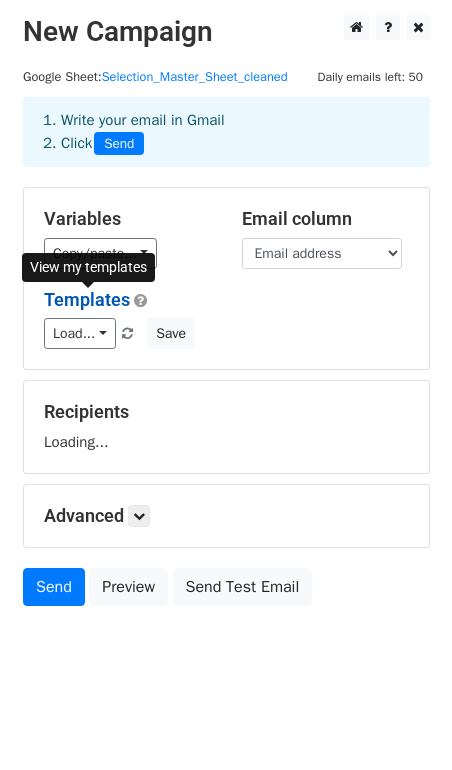 scroll, scrollTop: 0, scrollLeft: 0, axis: both 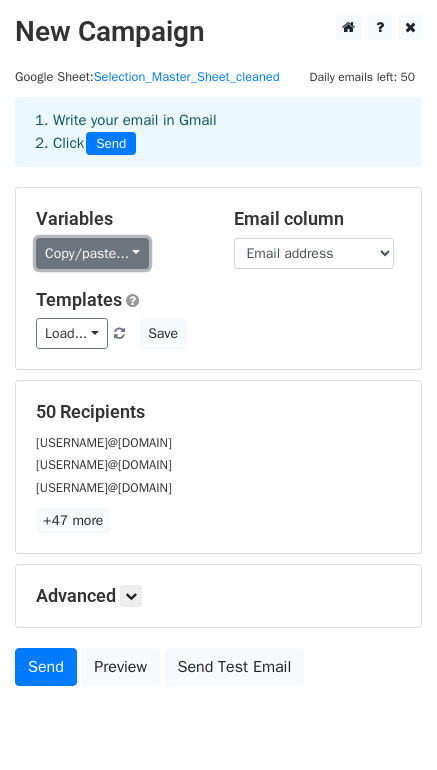 click on "Copy/paste..." at bounding box center [92, 253] 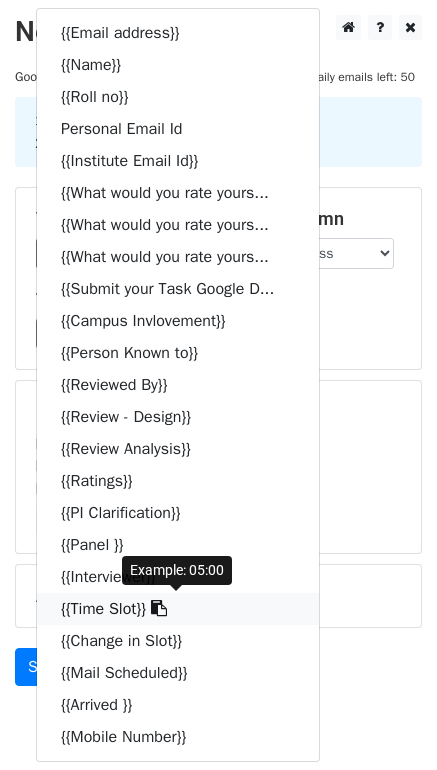 click at bounding box center (159, 608) 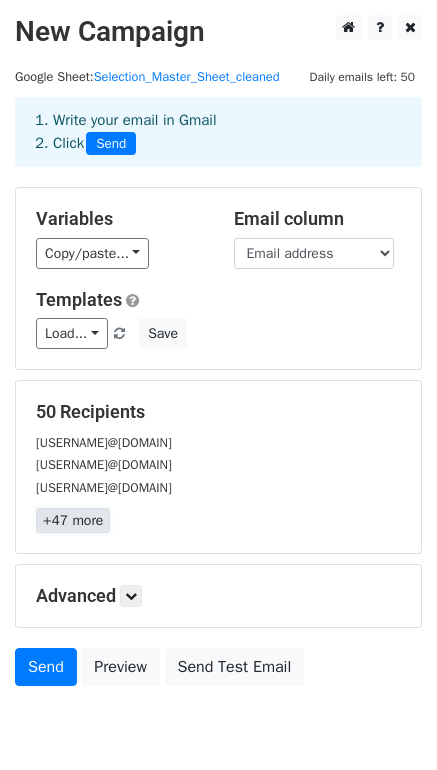 click on "+47 more" at bounding box center [73, 520] 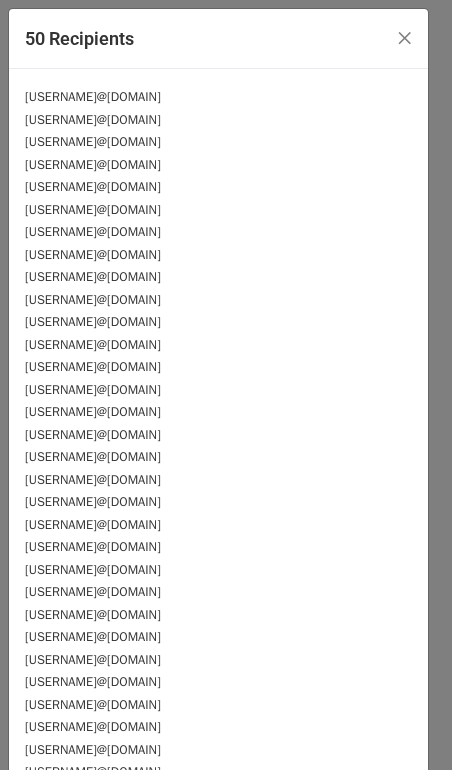 scroll, scrollTop: 534, scrollLeft: 0, axis: vertical 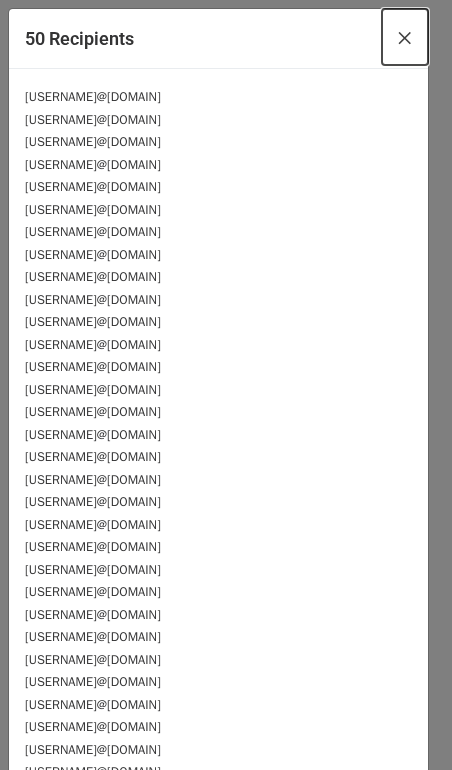 click on "×" at bounding box center [405, 37] 